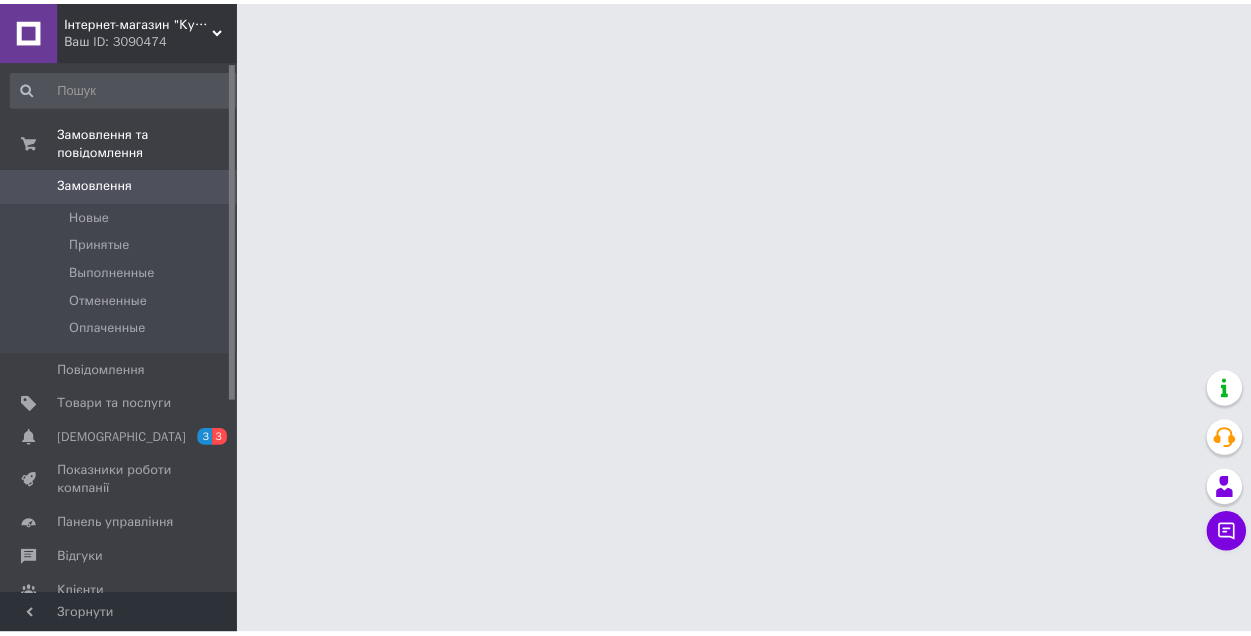 scroll, scrollTop: 0, scrollLeft: 0, axis: both 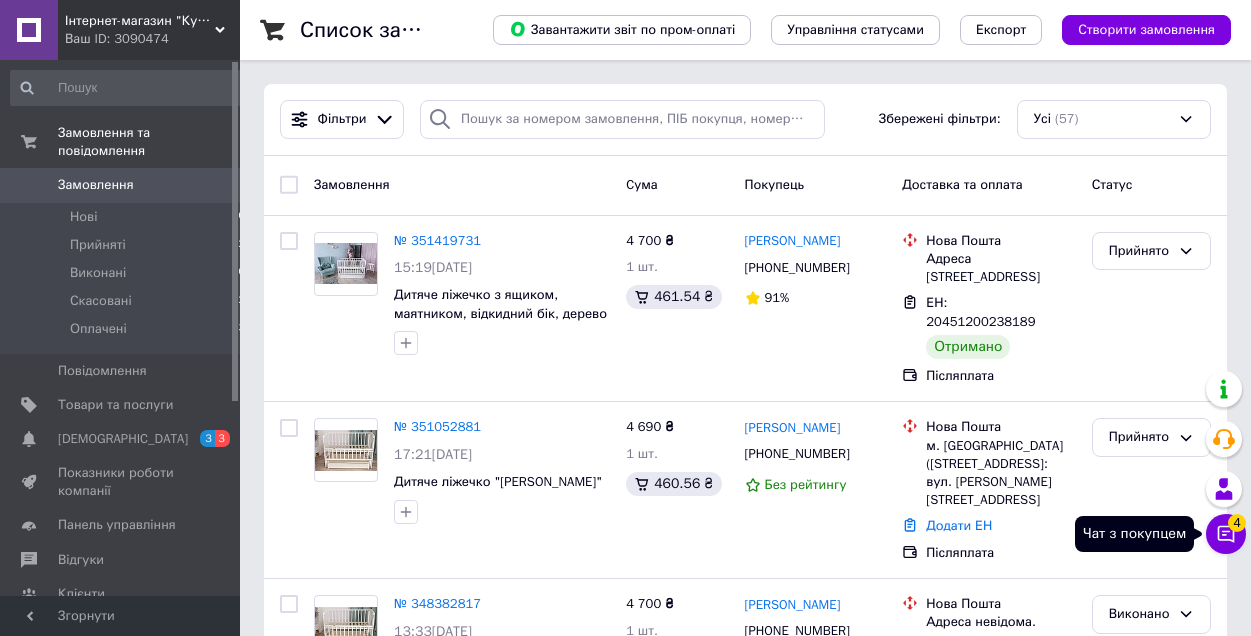 click 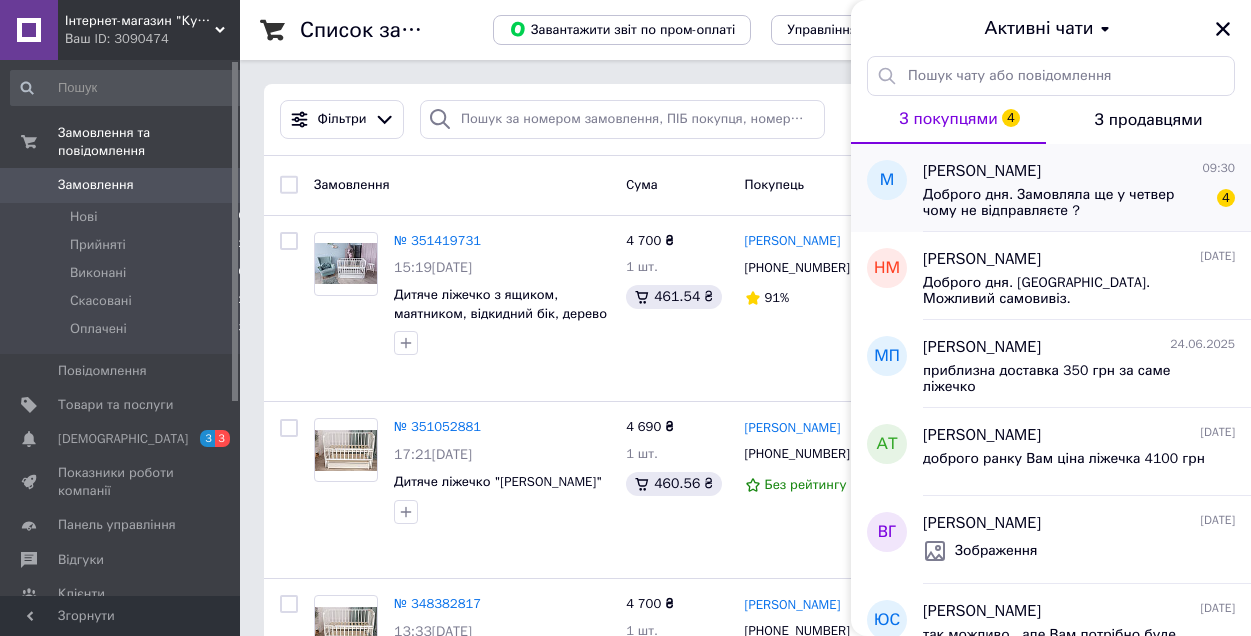 click on "Доброго дня. Замовляла ще у четвер чому не відправляєте ?" at bounding box center [1065, 203] 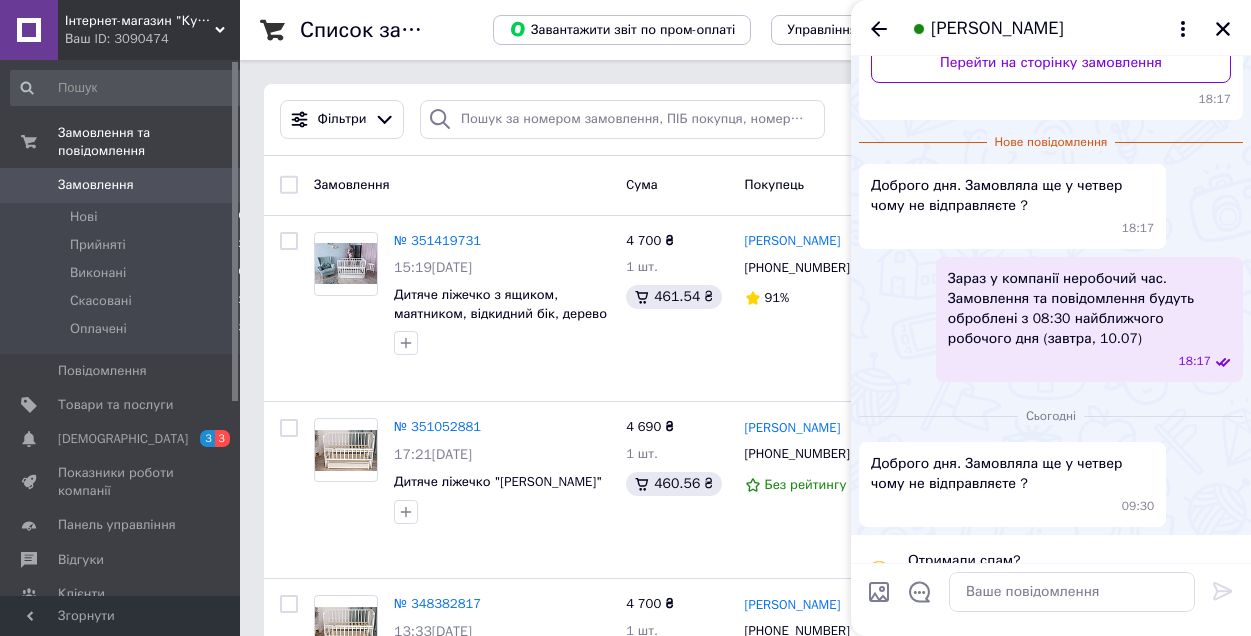 scroll, scrollTop: 328, scrollLeft: 0, axis: vertical 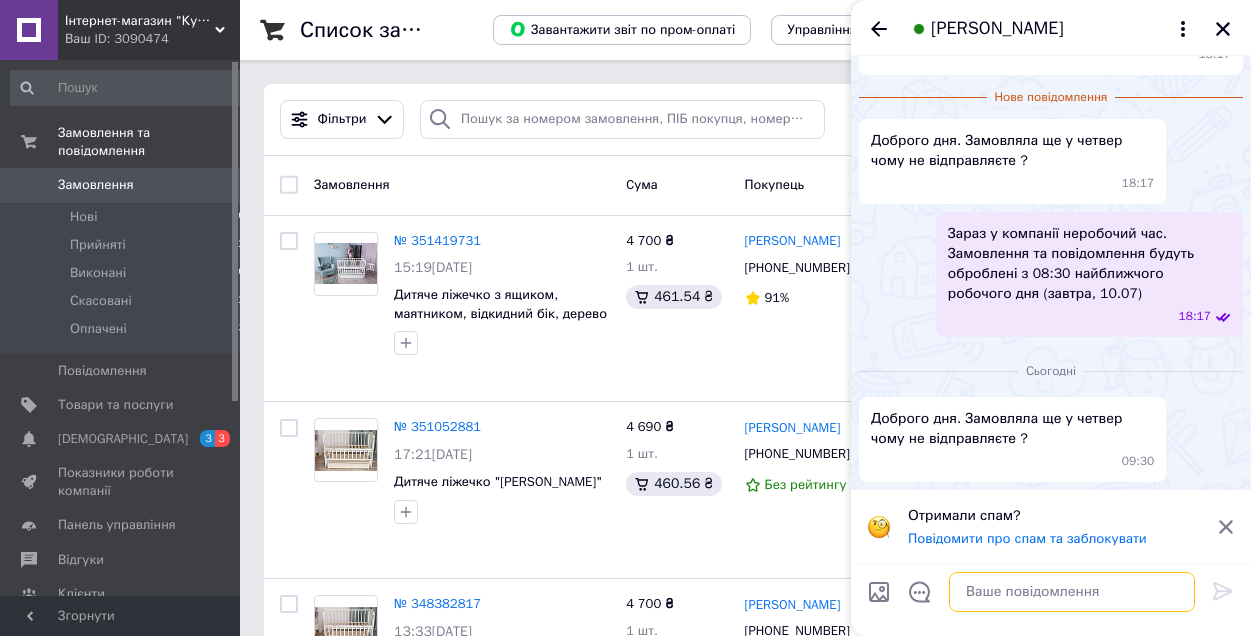 click at bounding box center [1072, 592] 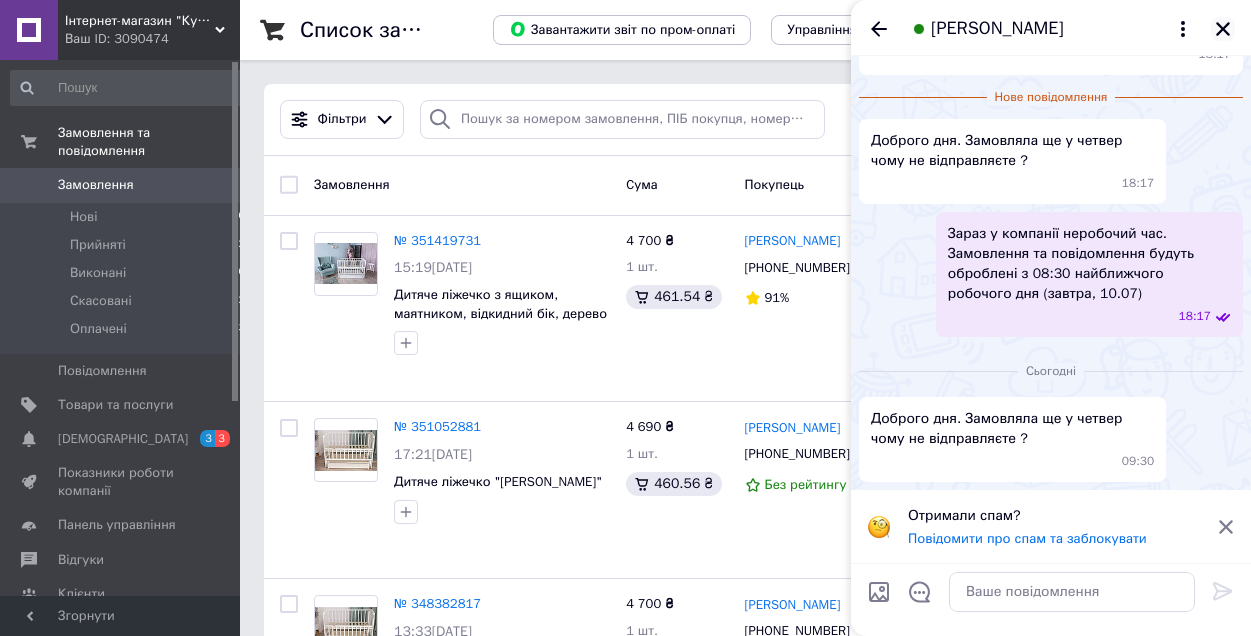 click 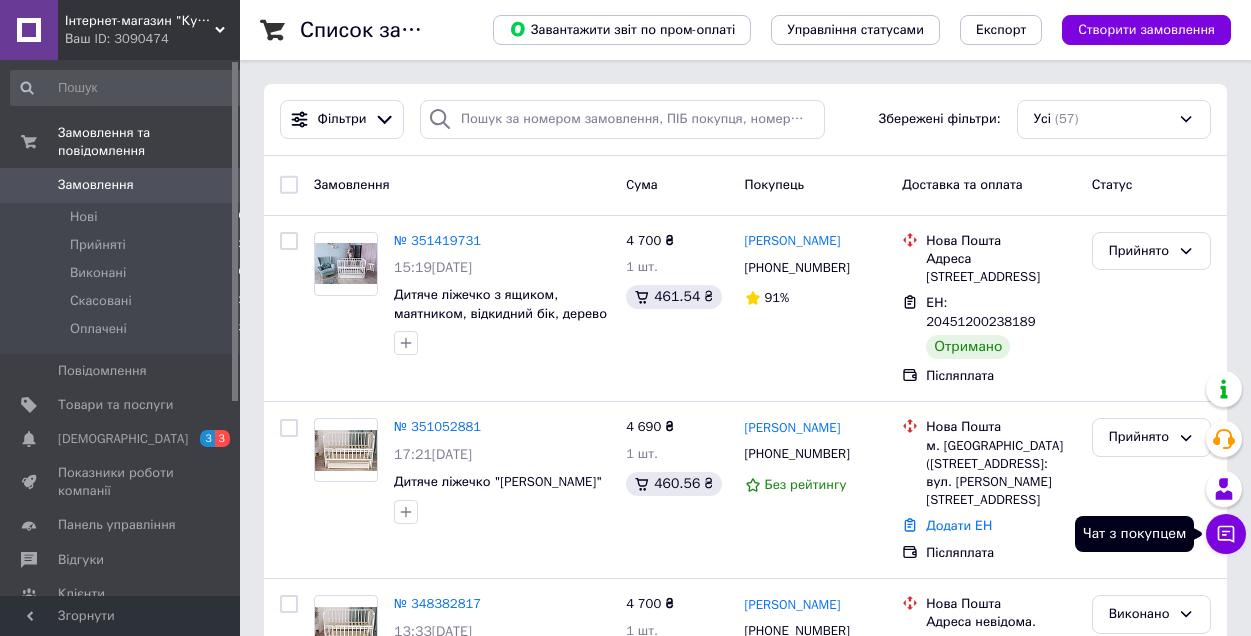 click 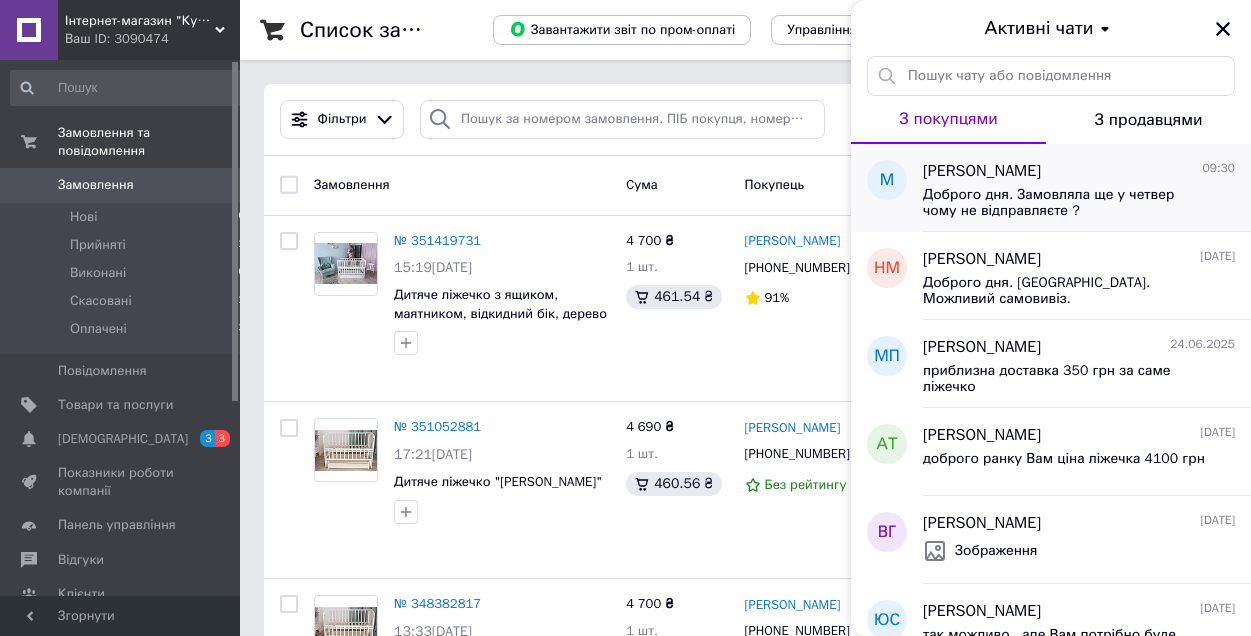 click on "[PERSON_NAME]" at bounding box center (982, 171) 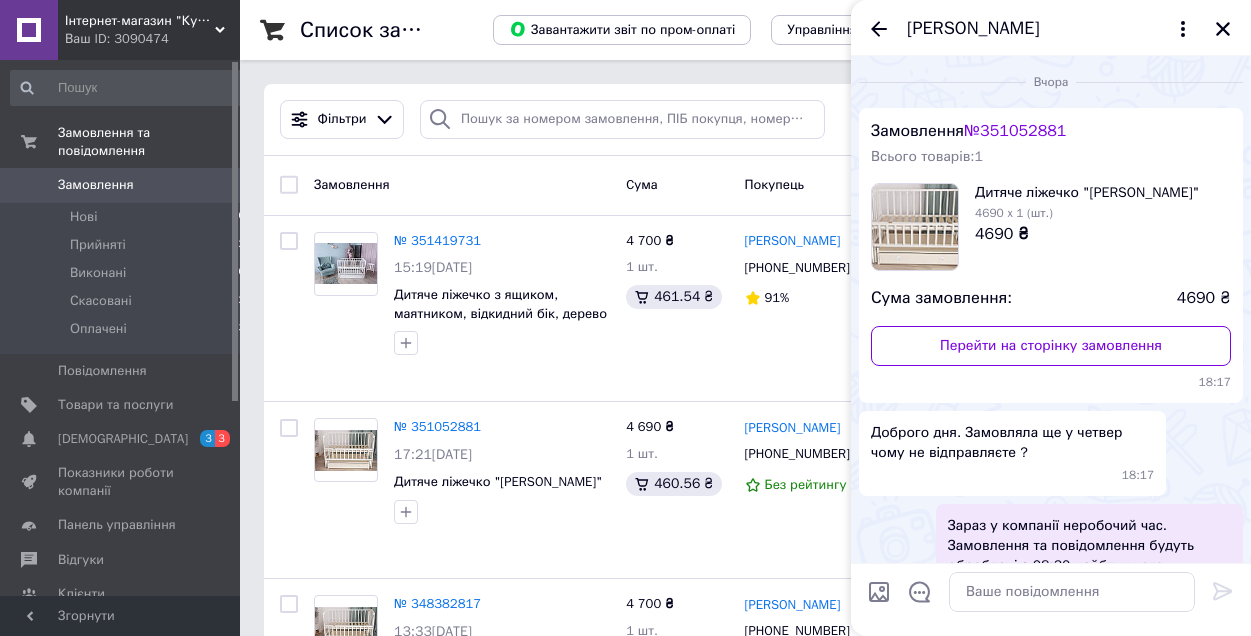 scroll, scrollTop: 292, scrollLeft: 0, axis: vertical 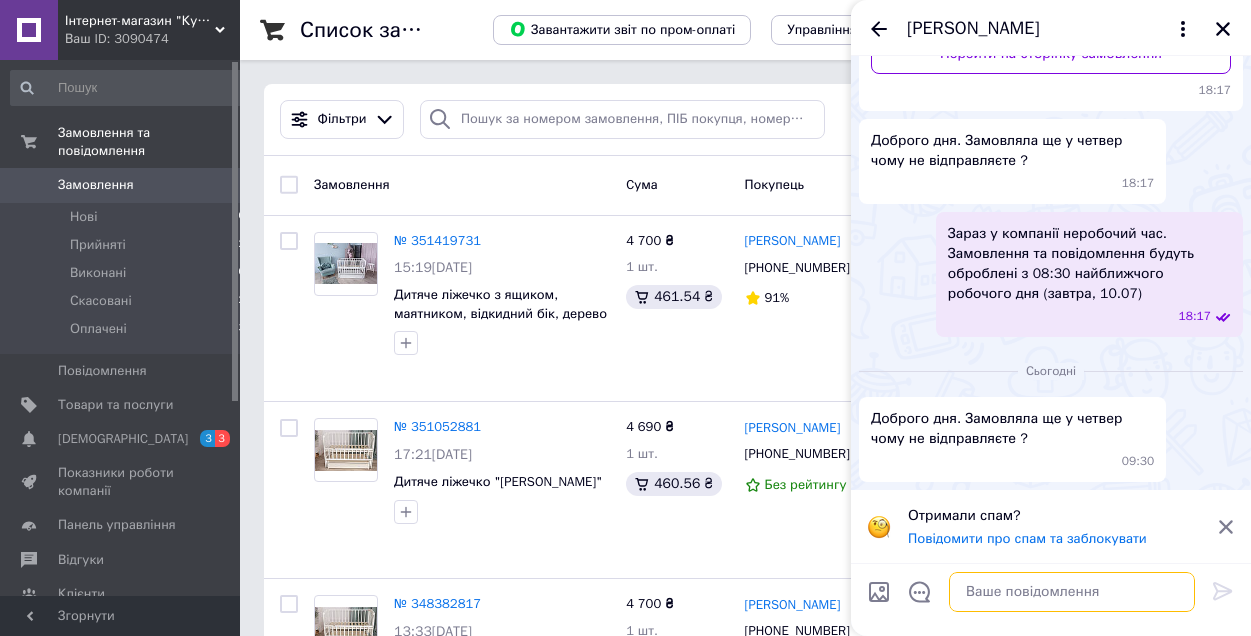click at bounding box center (1072, 592) 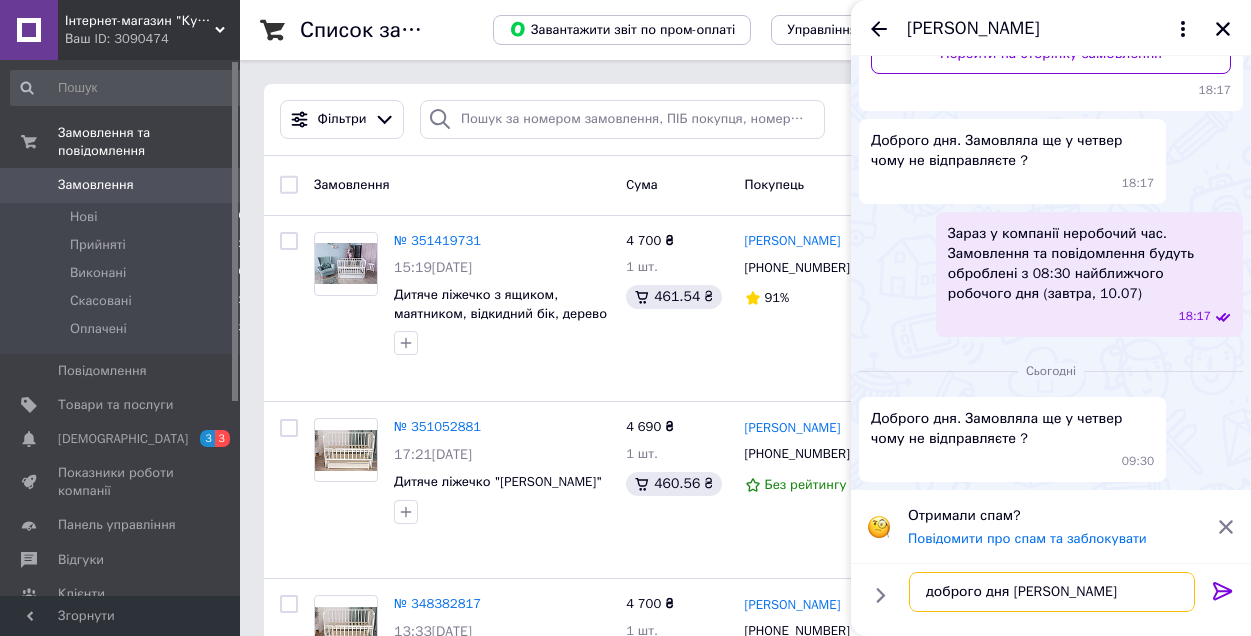 type on "доброго дня [PERSON_NAME]" 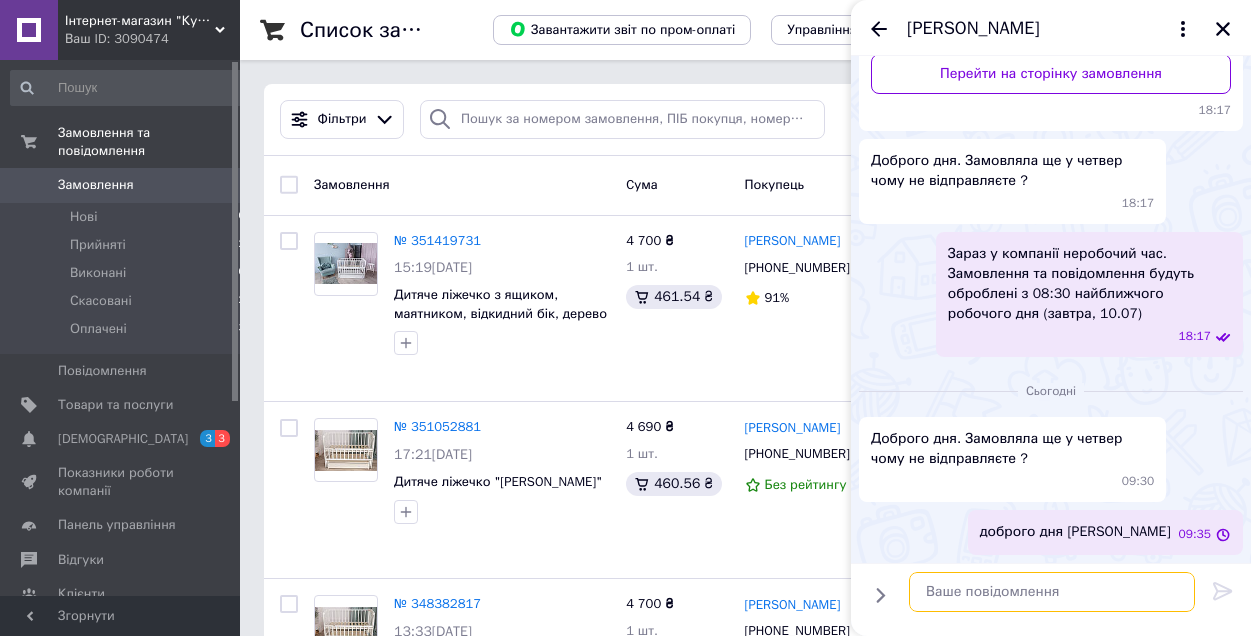 scroll, scrollTop: 272, scrollLeft: 0, axis: vertical 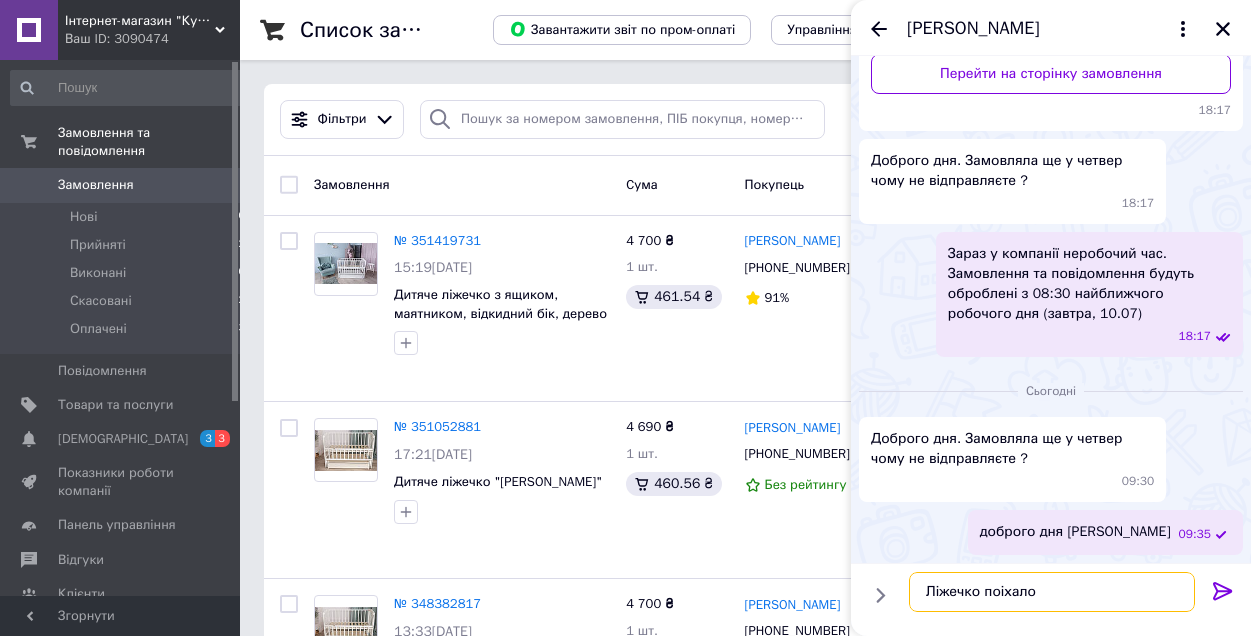 type on "Ліжечко поіхало" 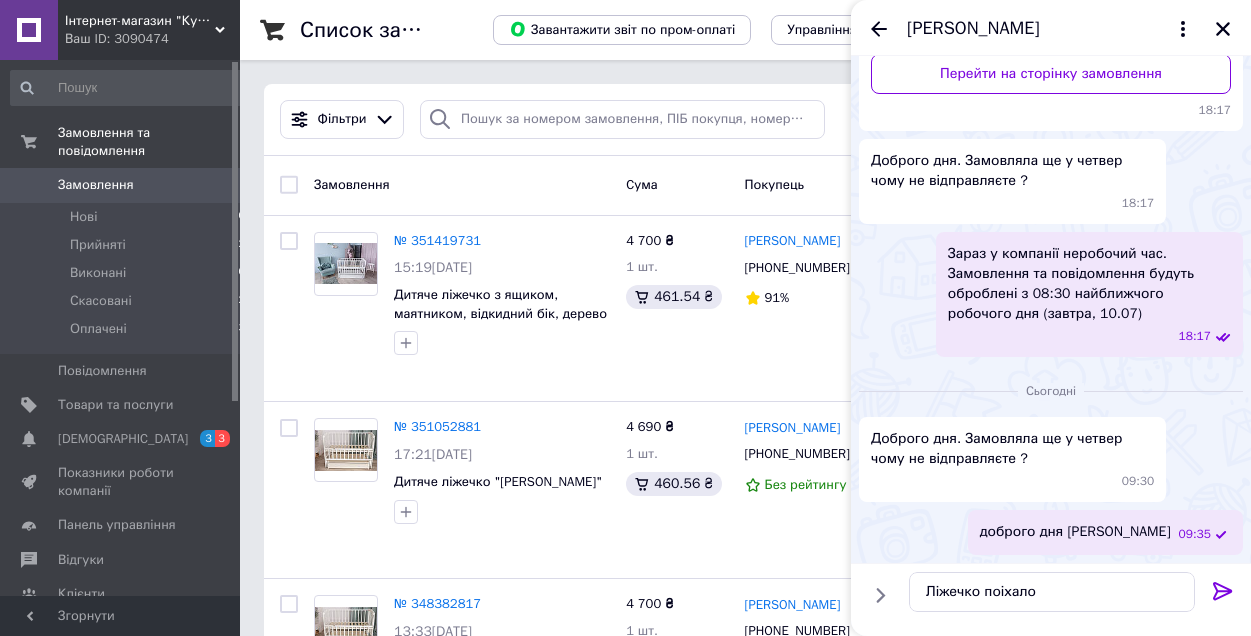 click 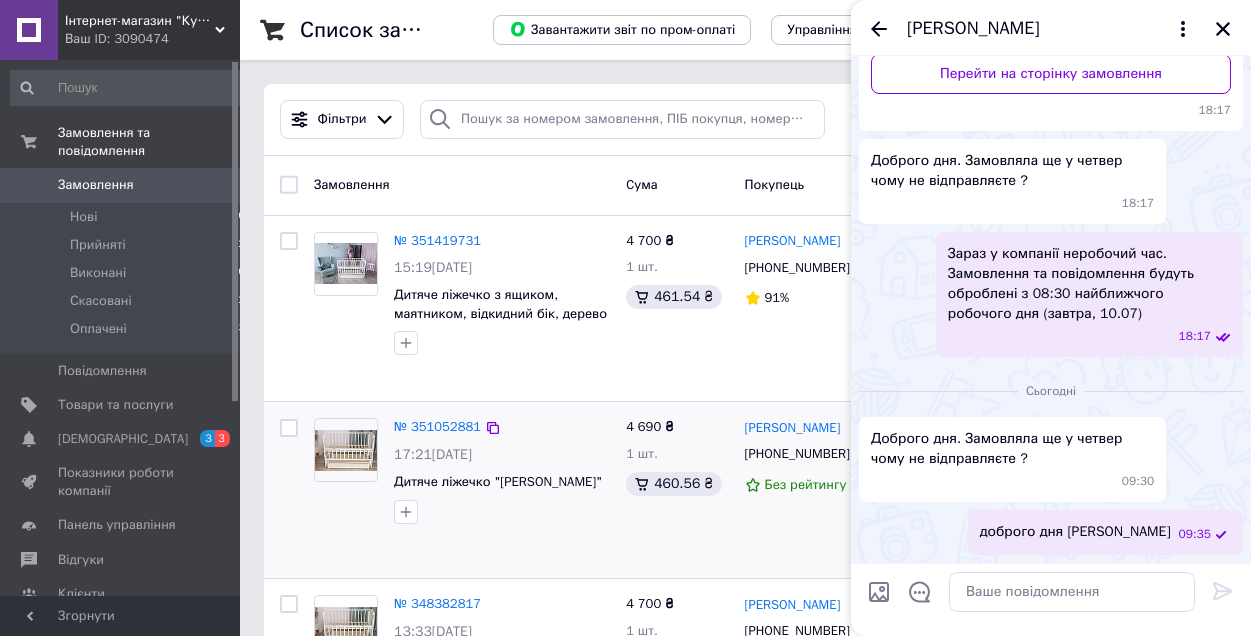 scroll, scrollTop: 326, scrollLeft: 0, axis: vertical 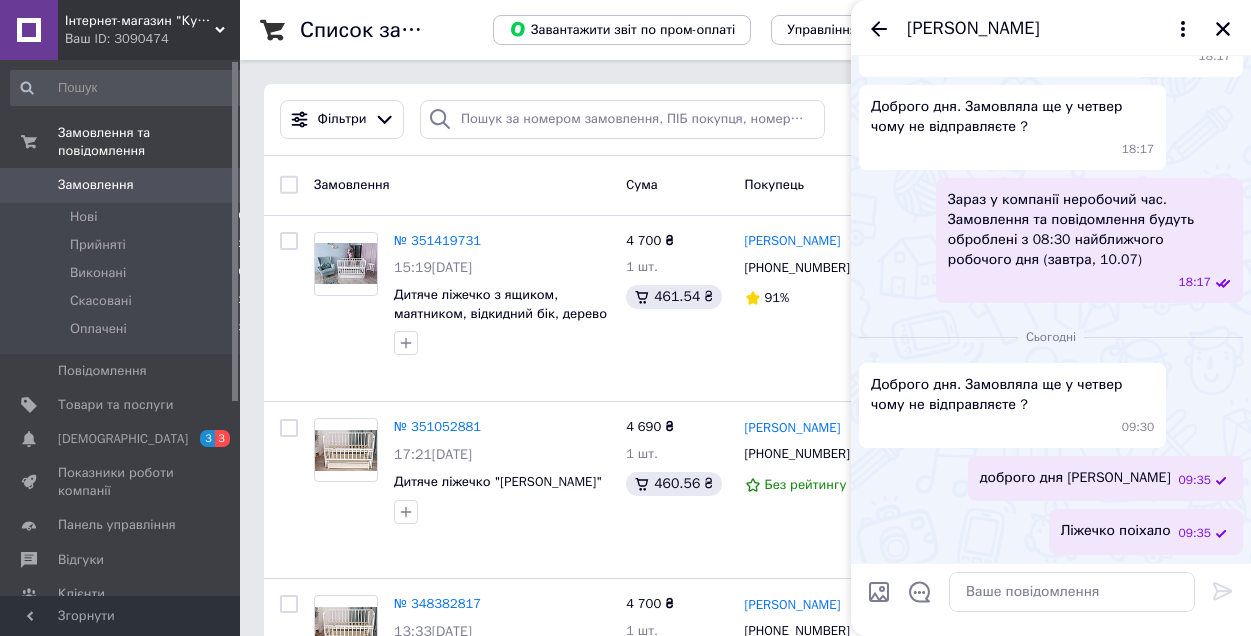 click 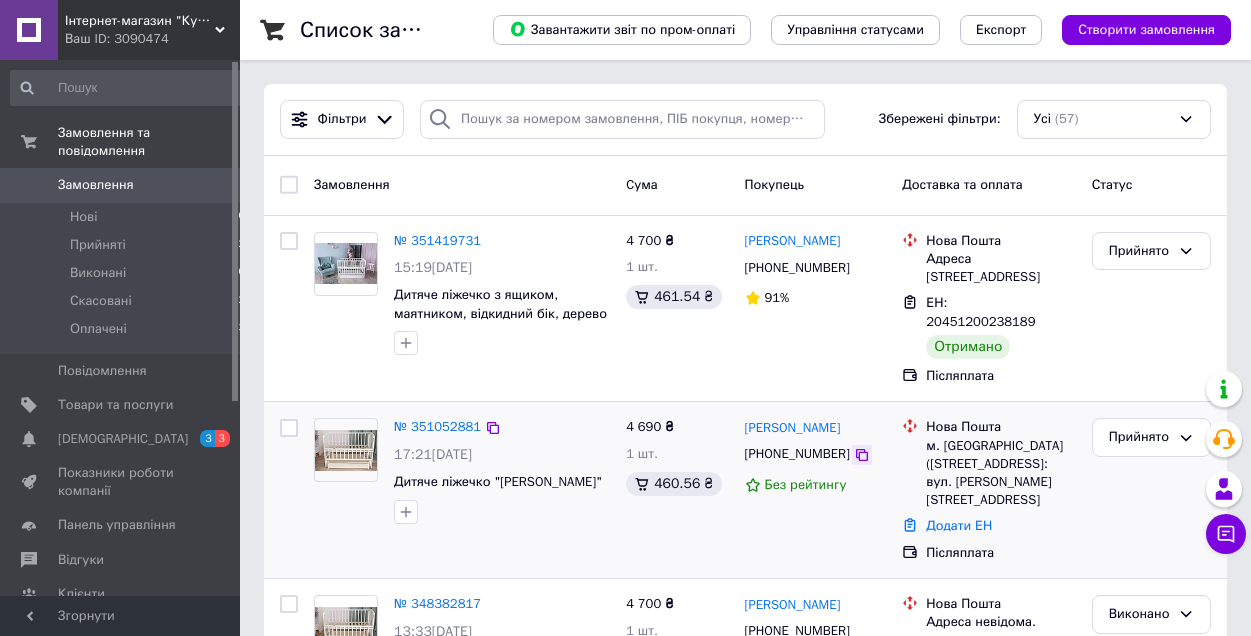 click 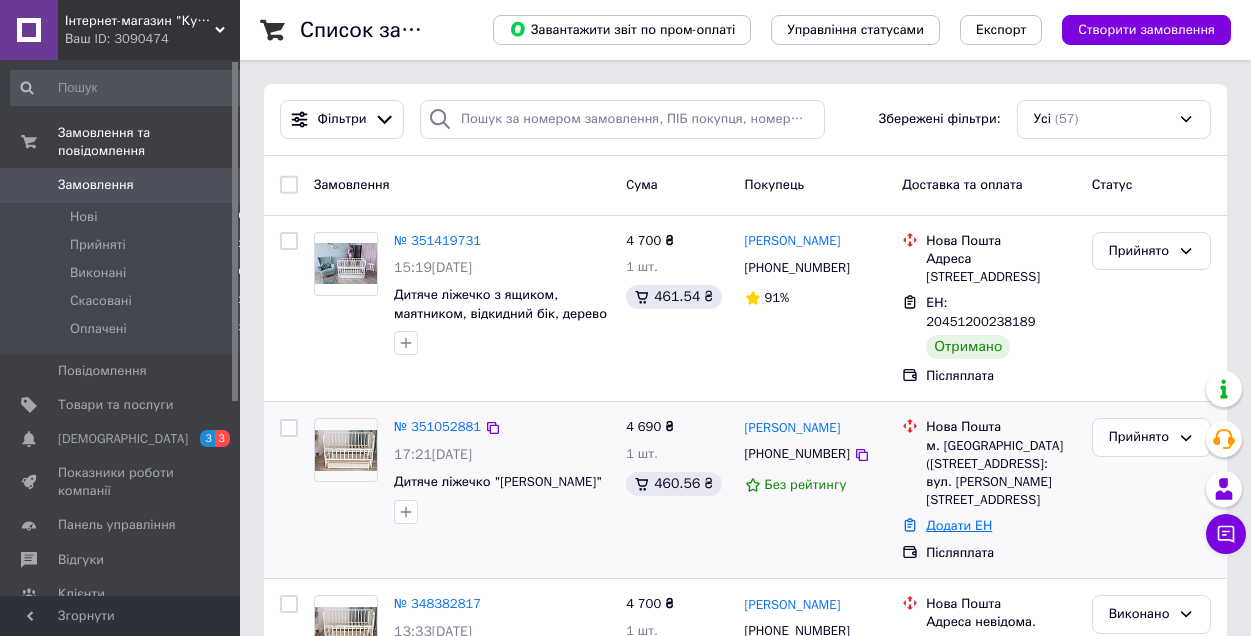 click on "Додати ЕН" at bounding box center (959, 525) 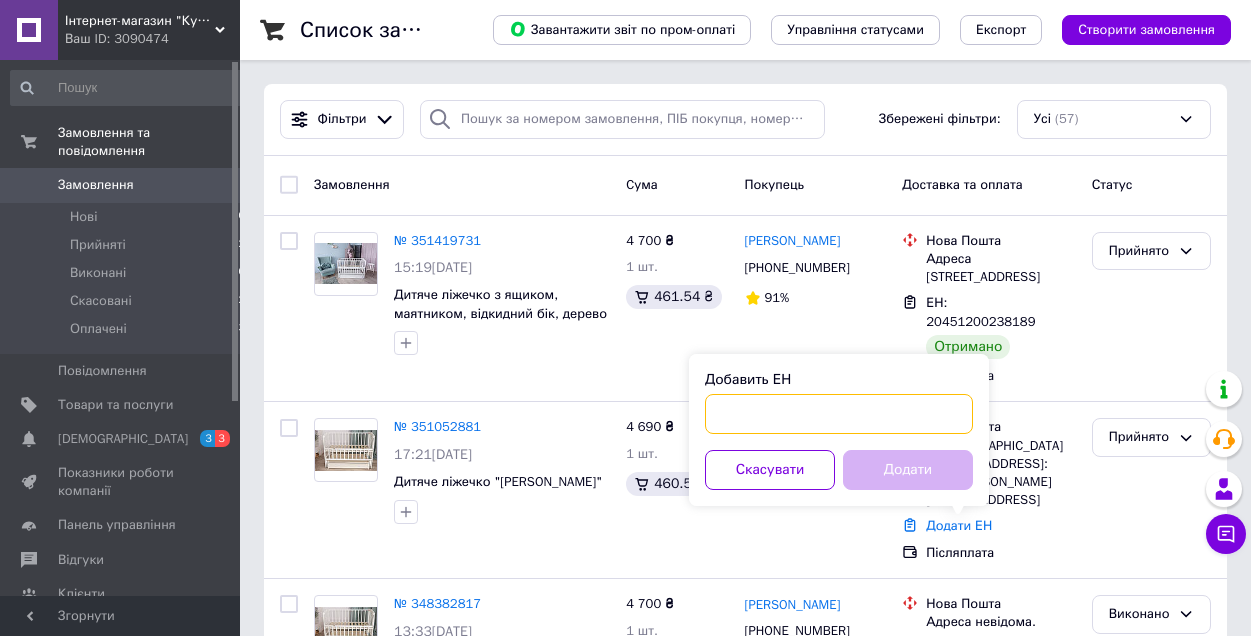 click on "Добавить ЕН" at bounding box center (839, 414) 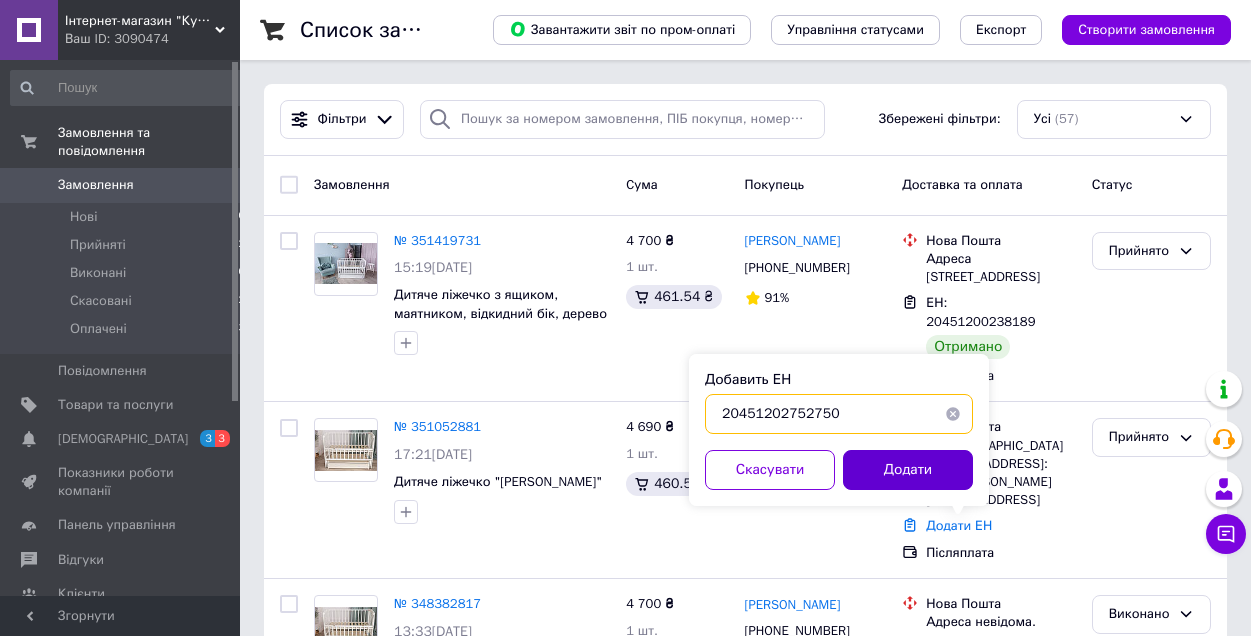 type on "20451202752750" 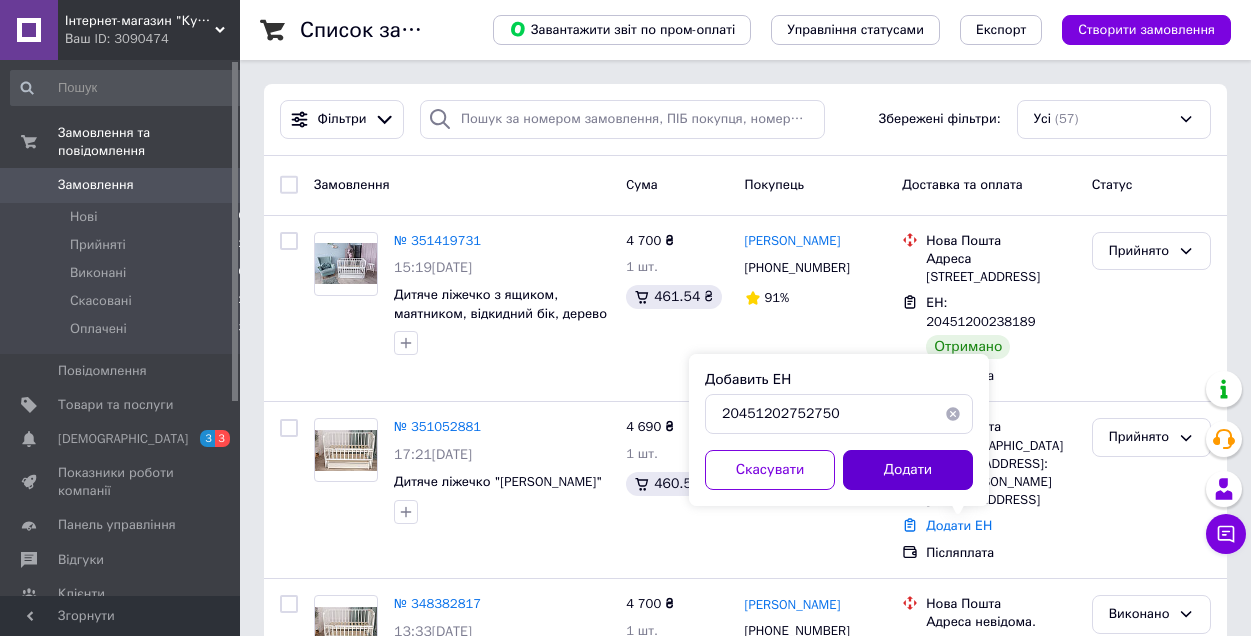 click on "Додати" at bounding box center [908, 470] 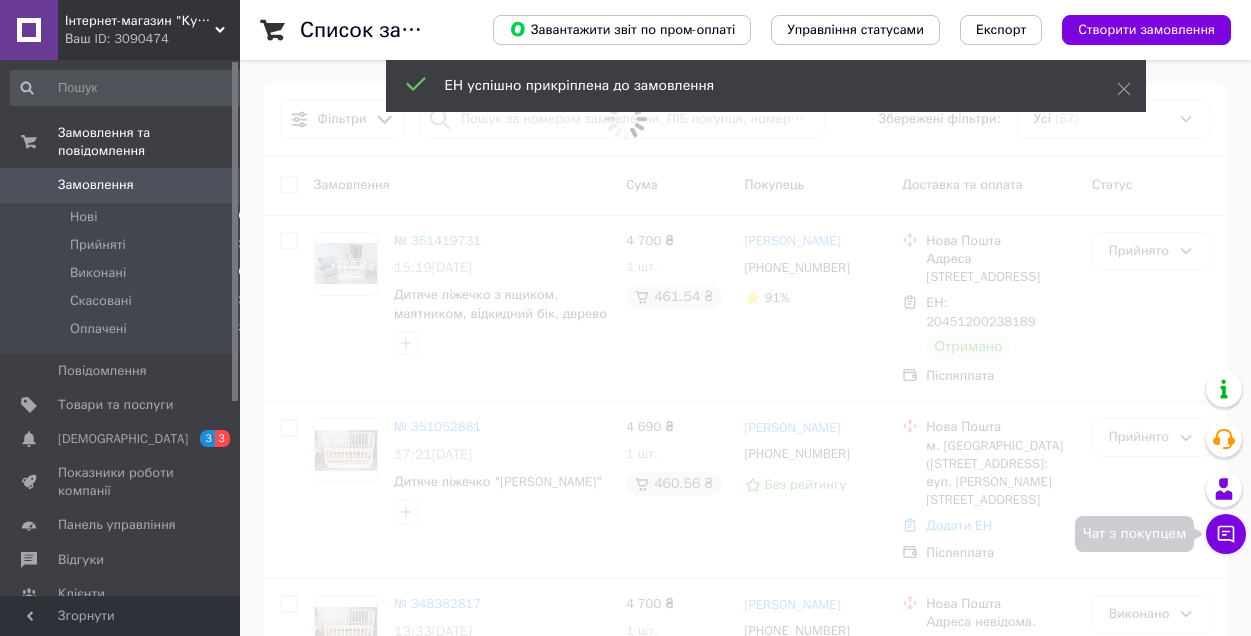 click 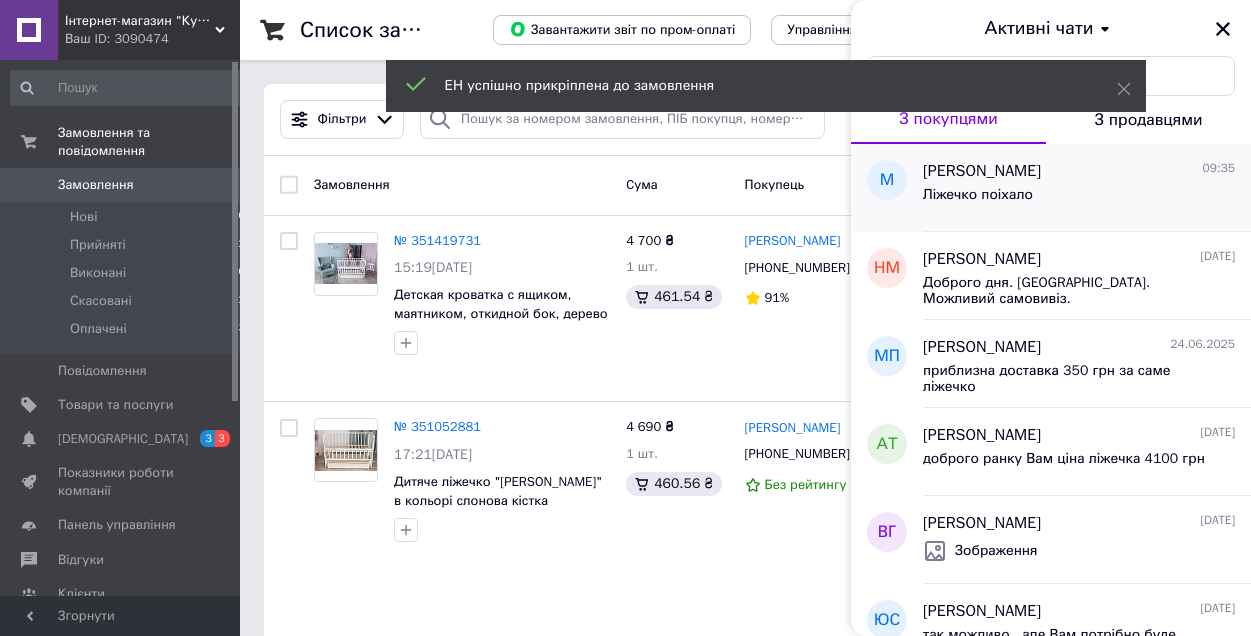 click on "Ліжечко поіхало" at bounding box center (978, 195) 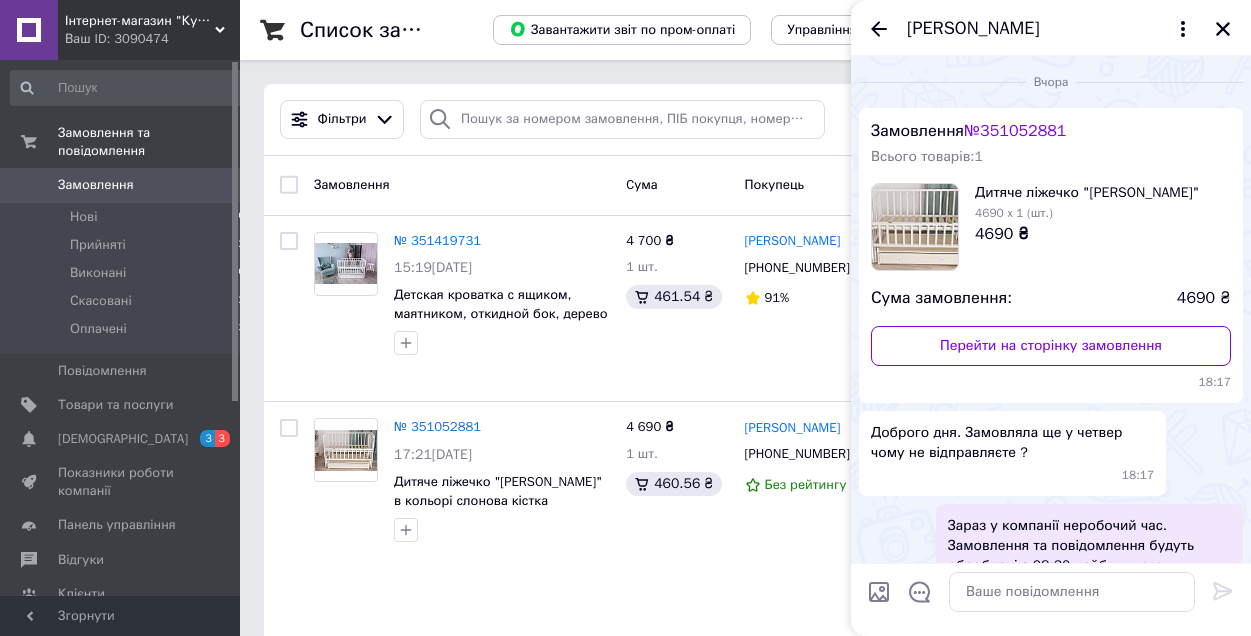 scroll, scrollTop: 326, scrollLeft: 0, axis: vertical 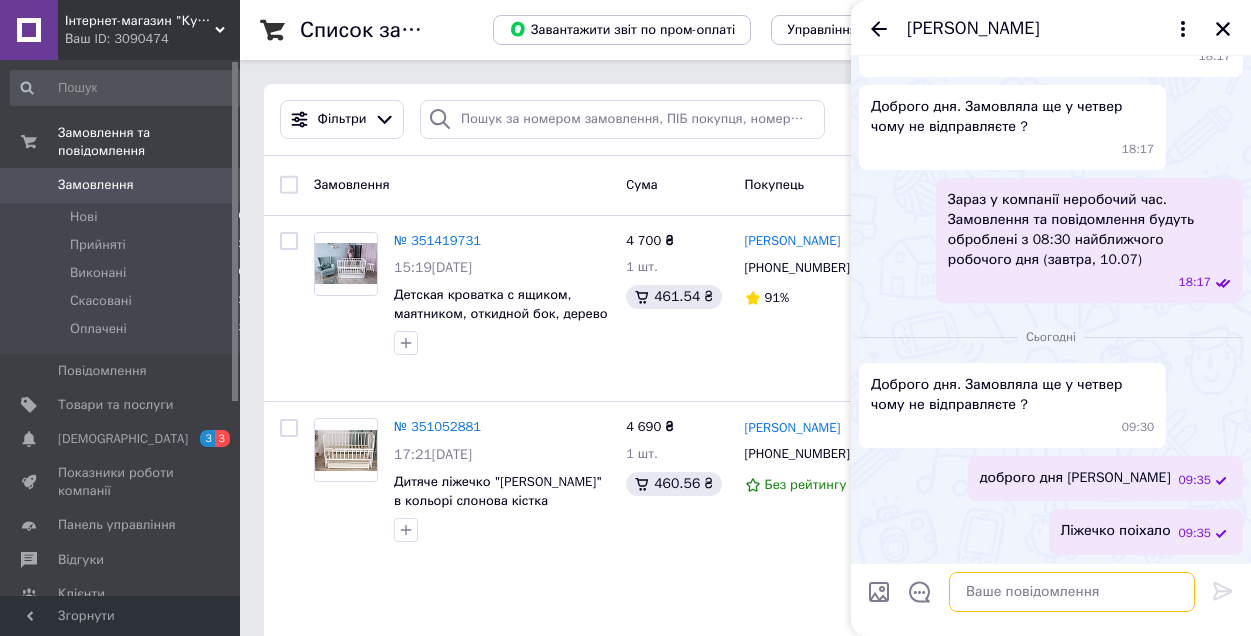 click at bounding box center [1072, 592] 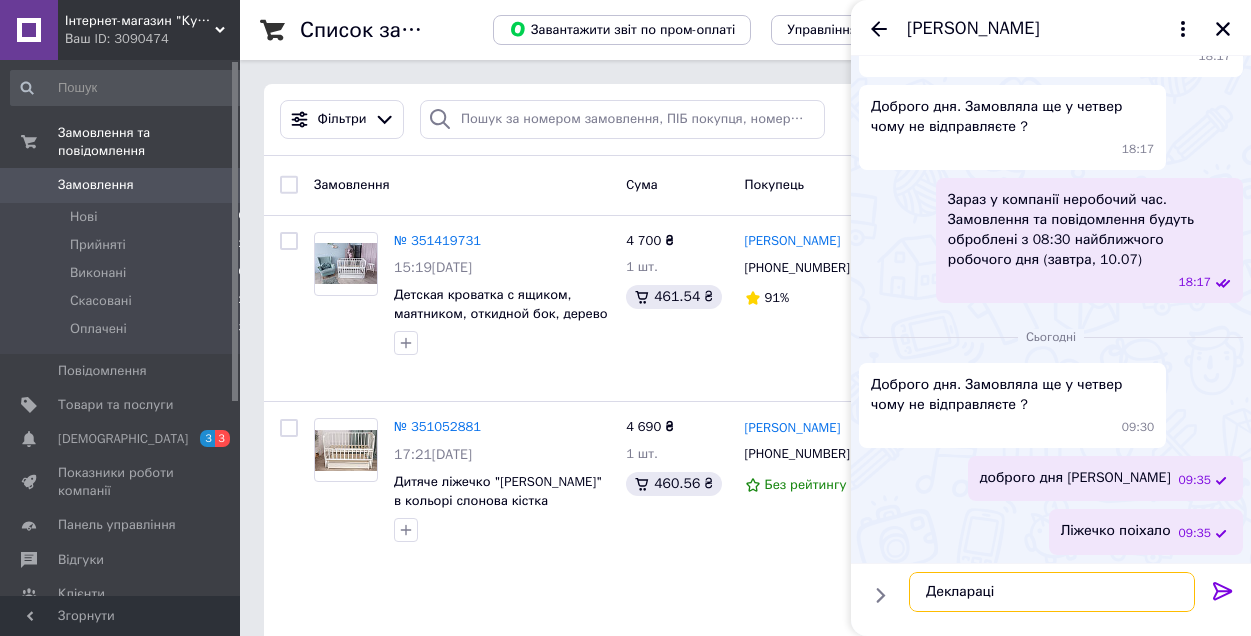 type on "Декларація" 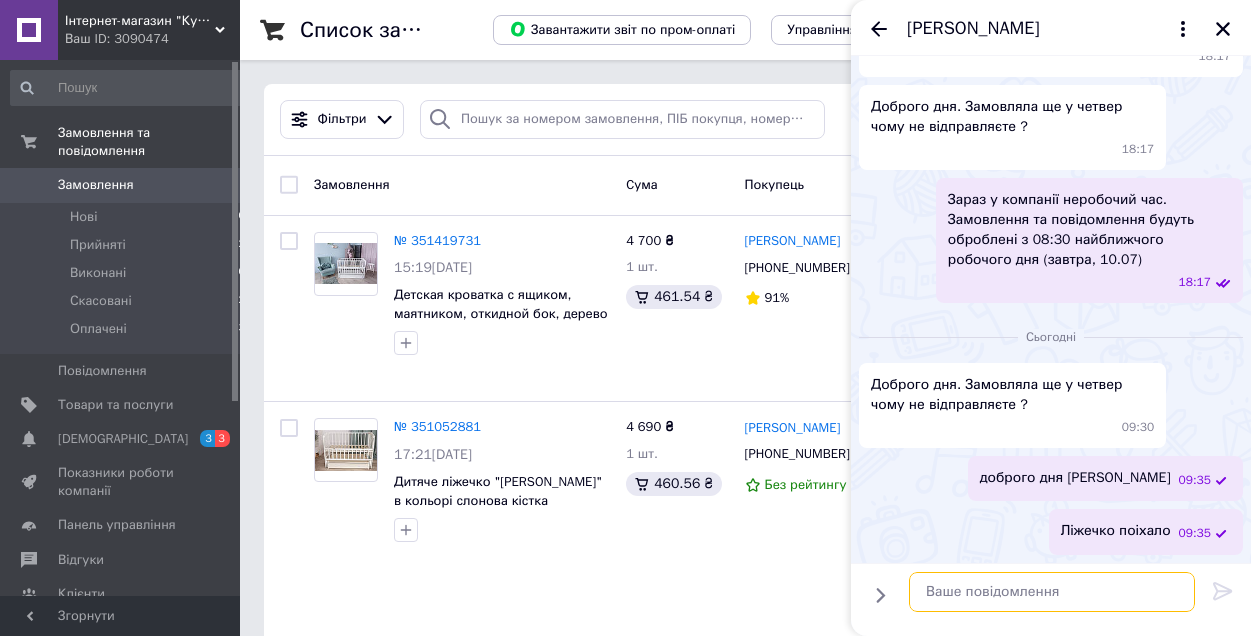 scroll, scrollTop: 379, scrollLeft: 0, axis: vertical 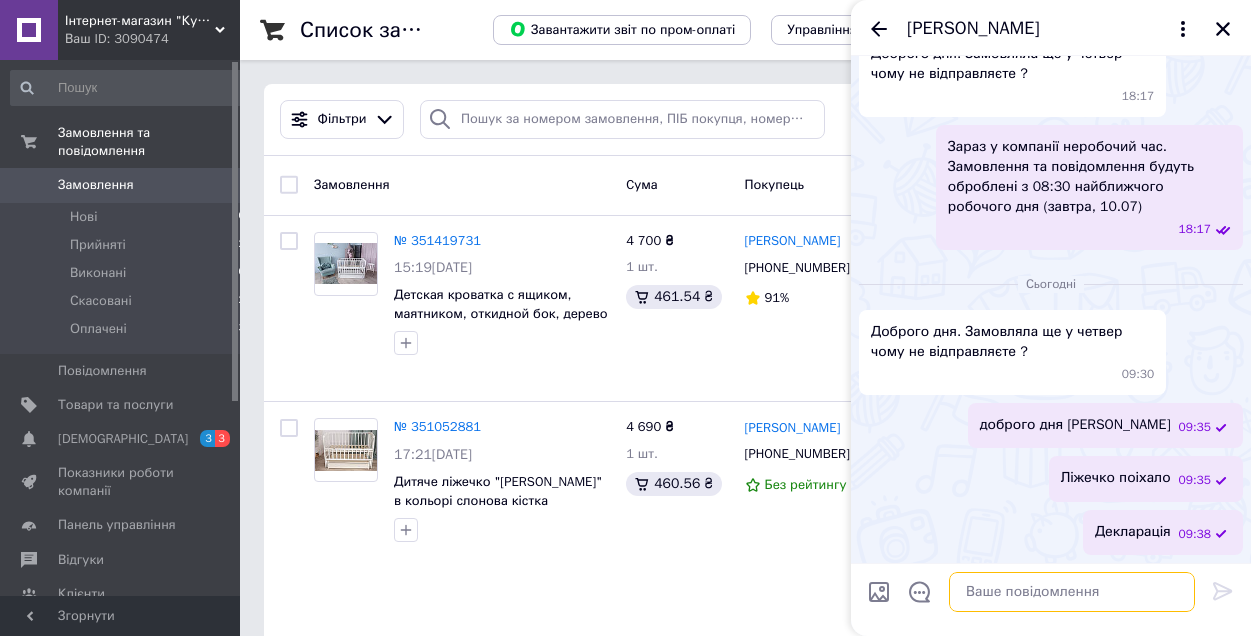 paste on "20451202752750" 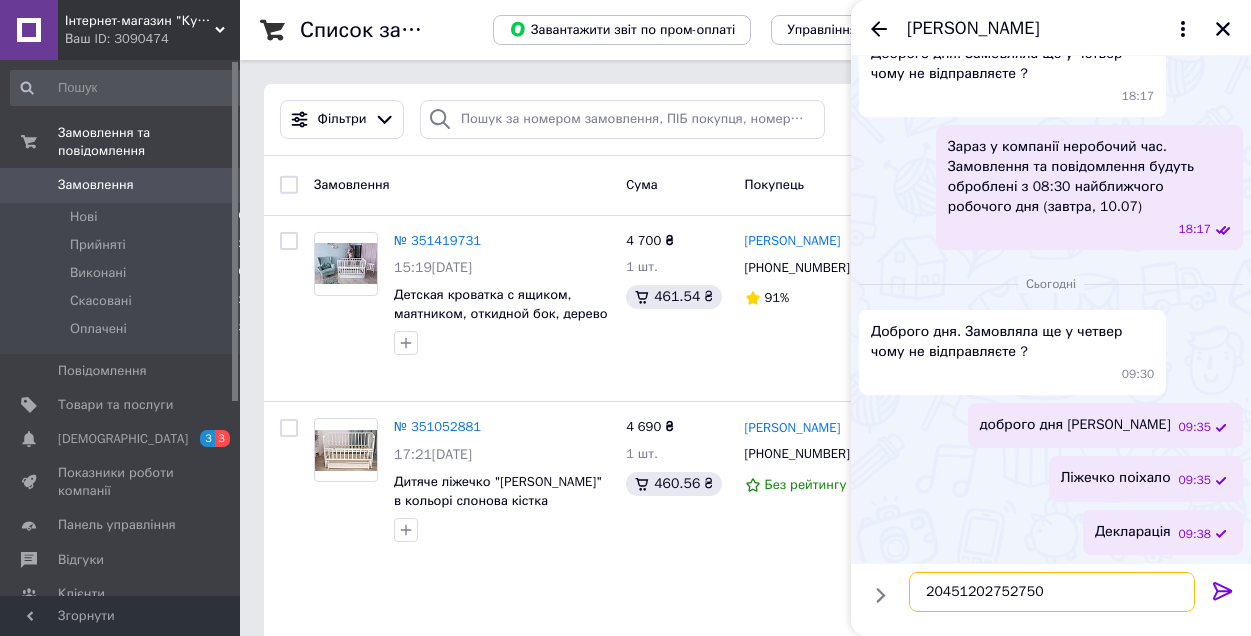 type on "20451202752750" 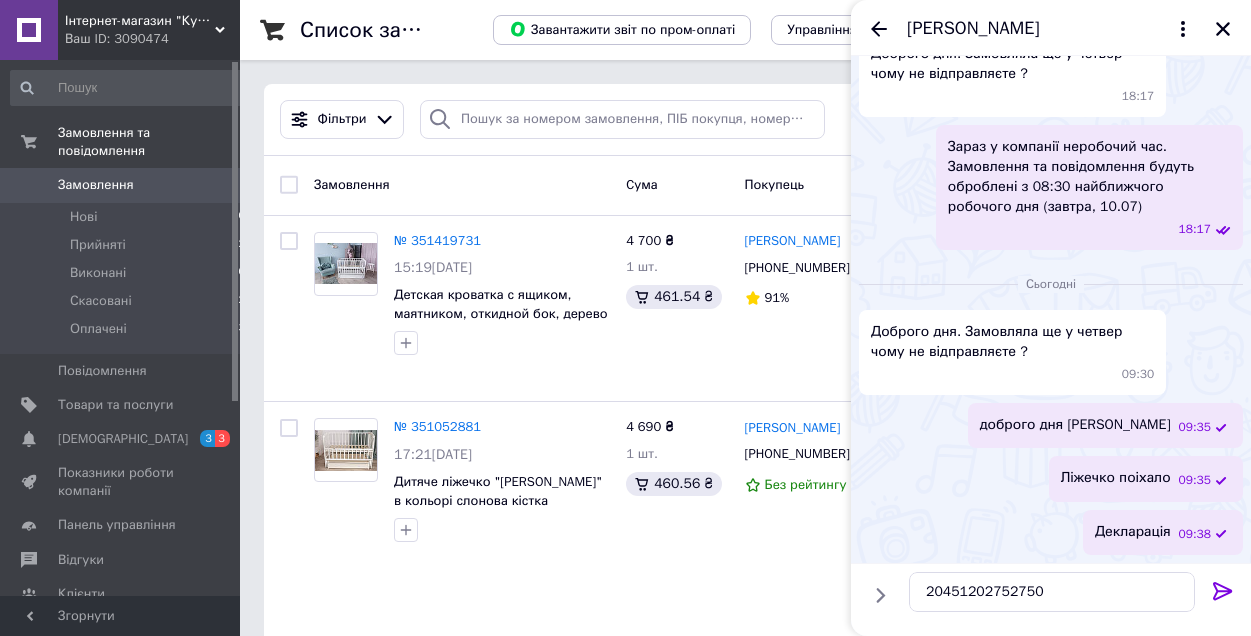 click 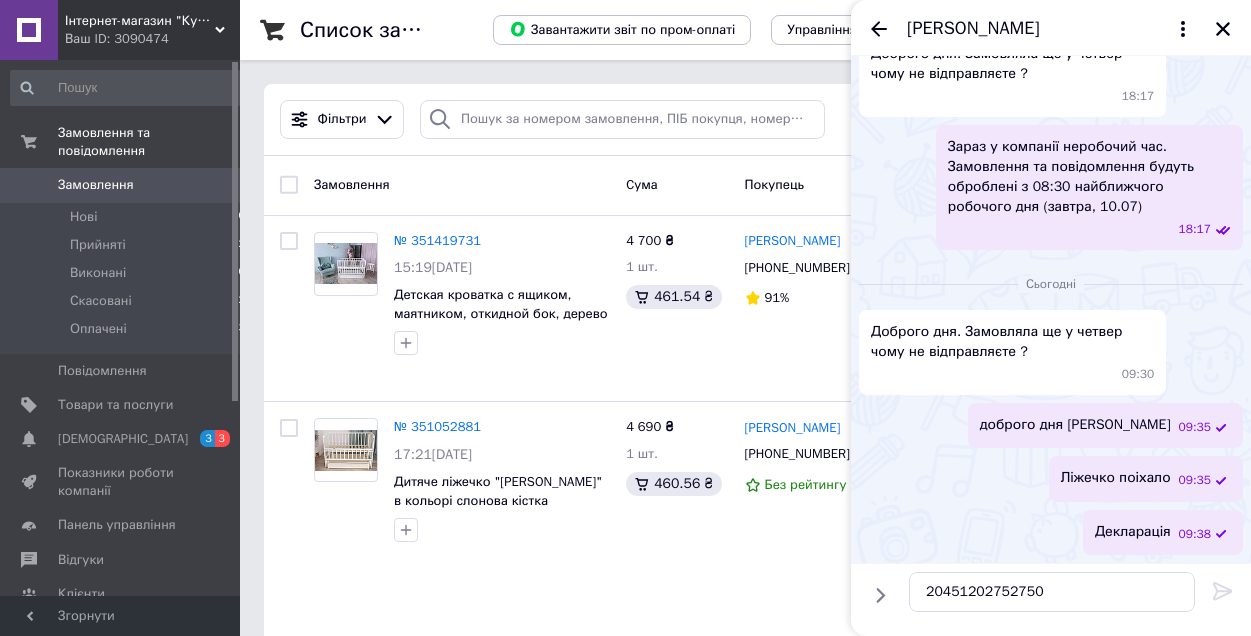 type 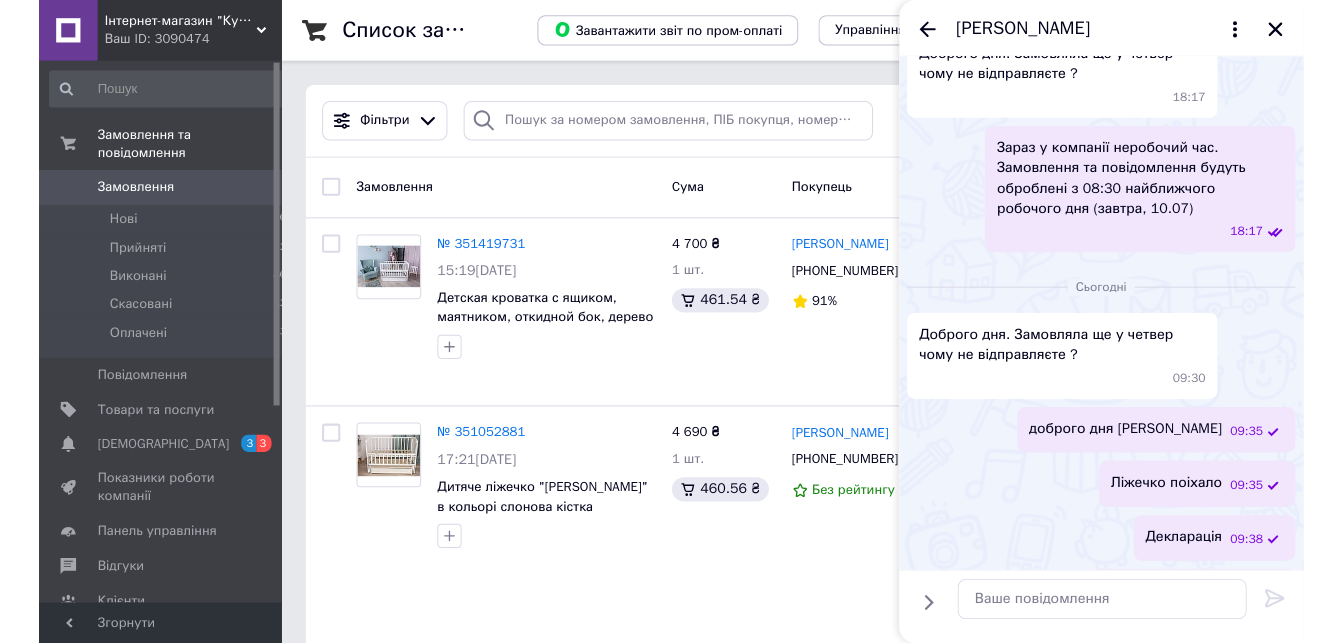 scroll, scrollTop: 432, scrollLeft: 0, axis: vertical 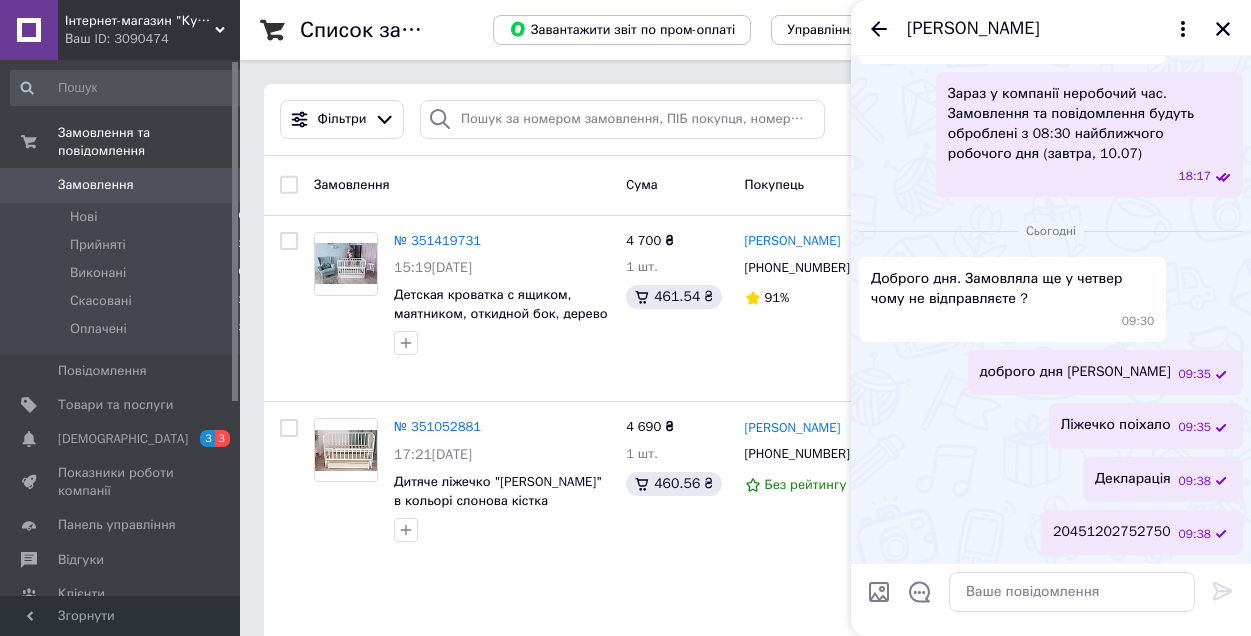 click 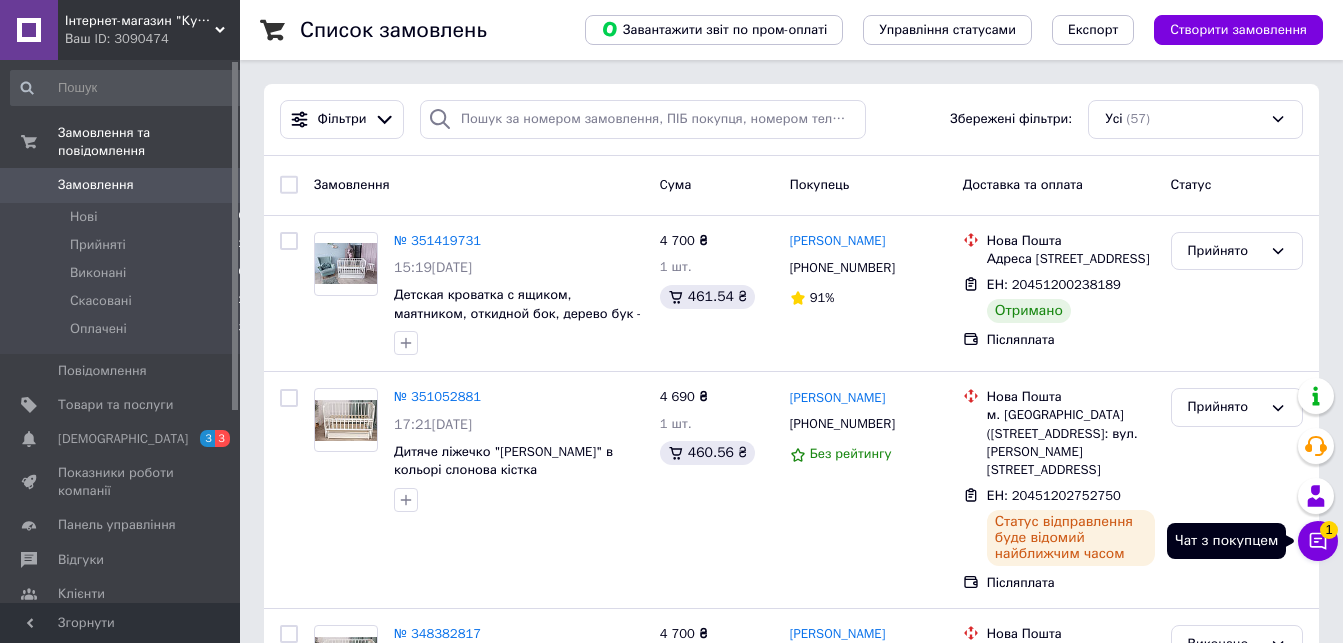 click 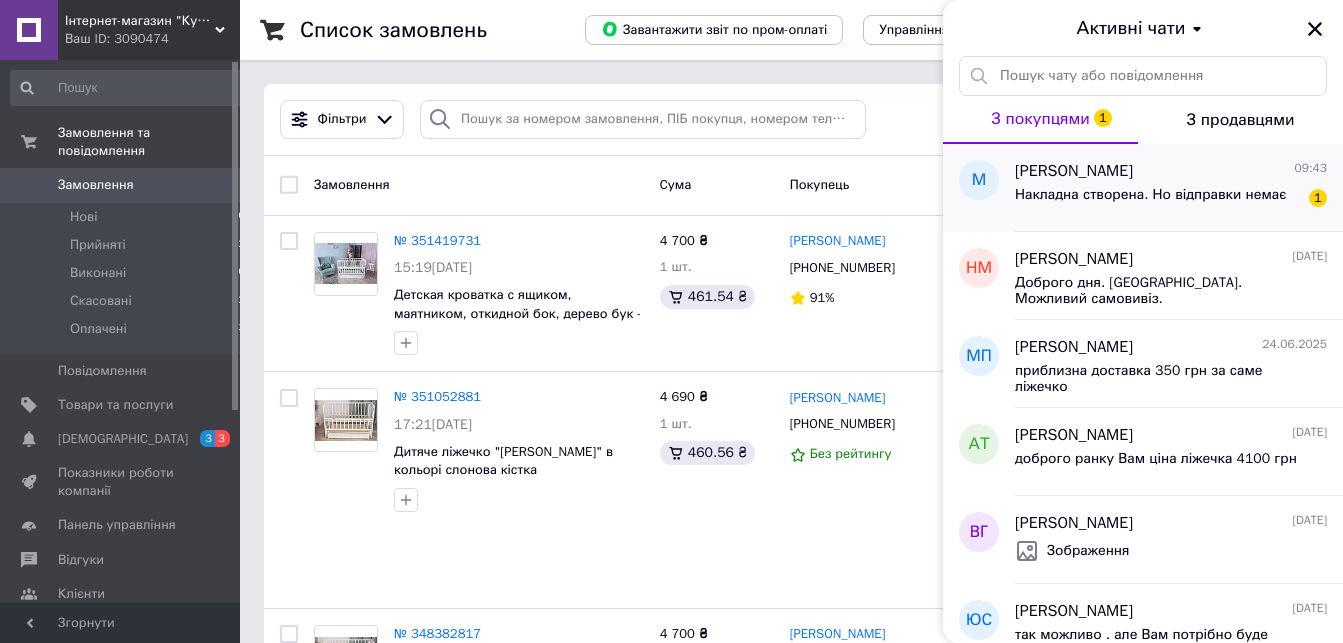 click on "Накладна створена. Но відправки немає" at bounding box center [1150, 195] 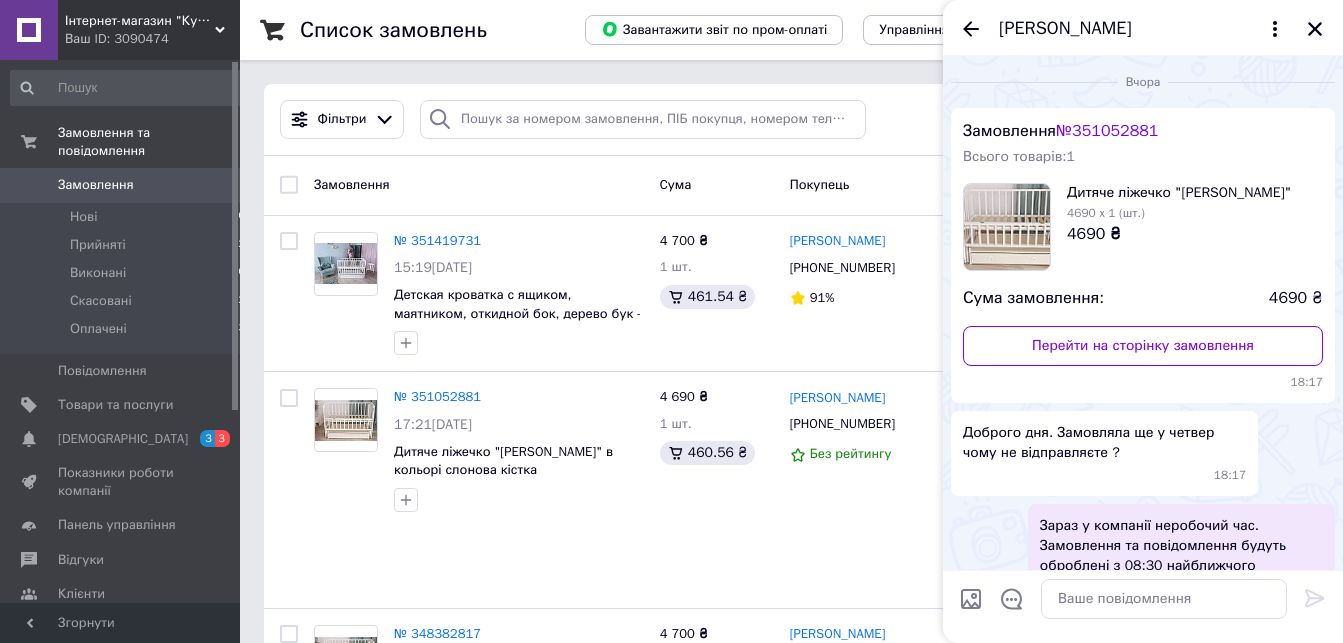 scroll, scrollTop: 534, scrollLeft: 0, axis: vertical 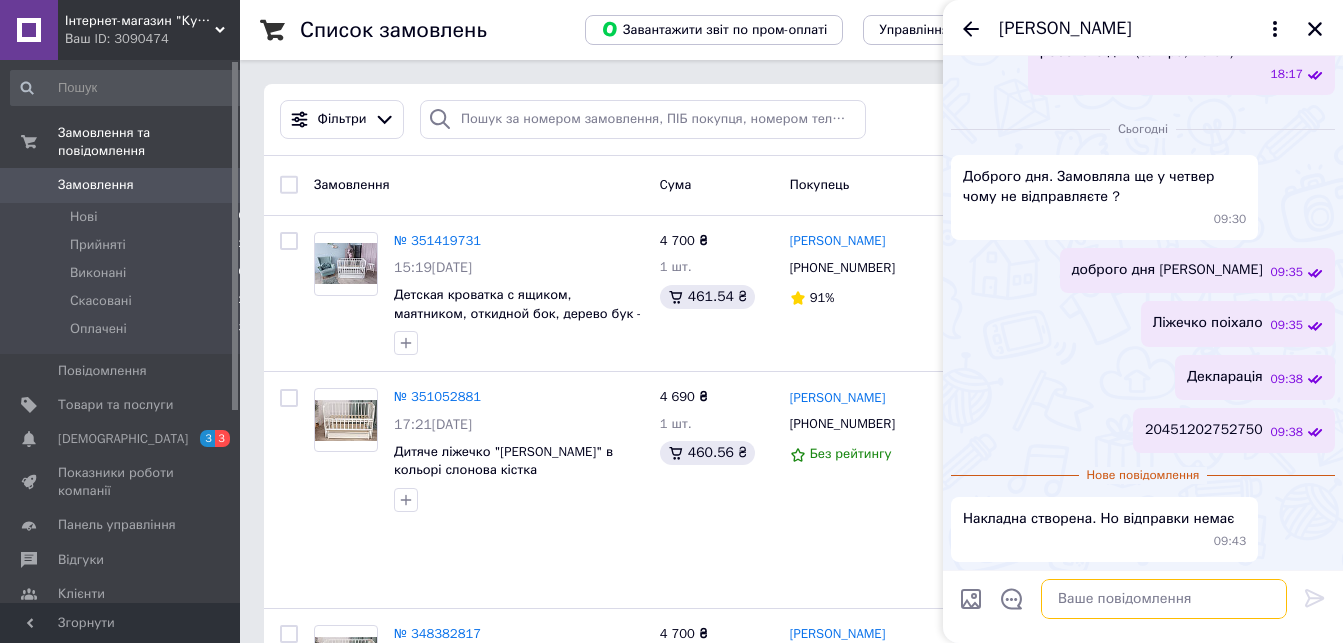 click at bounding box center (1164, 599) 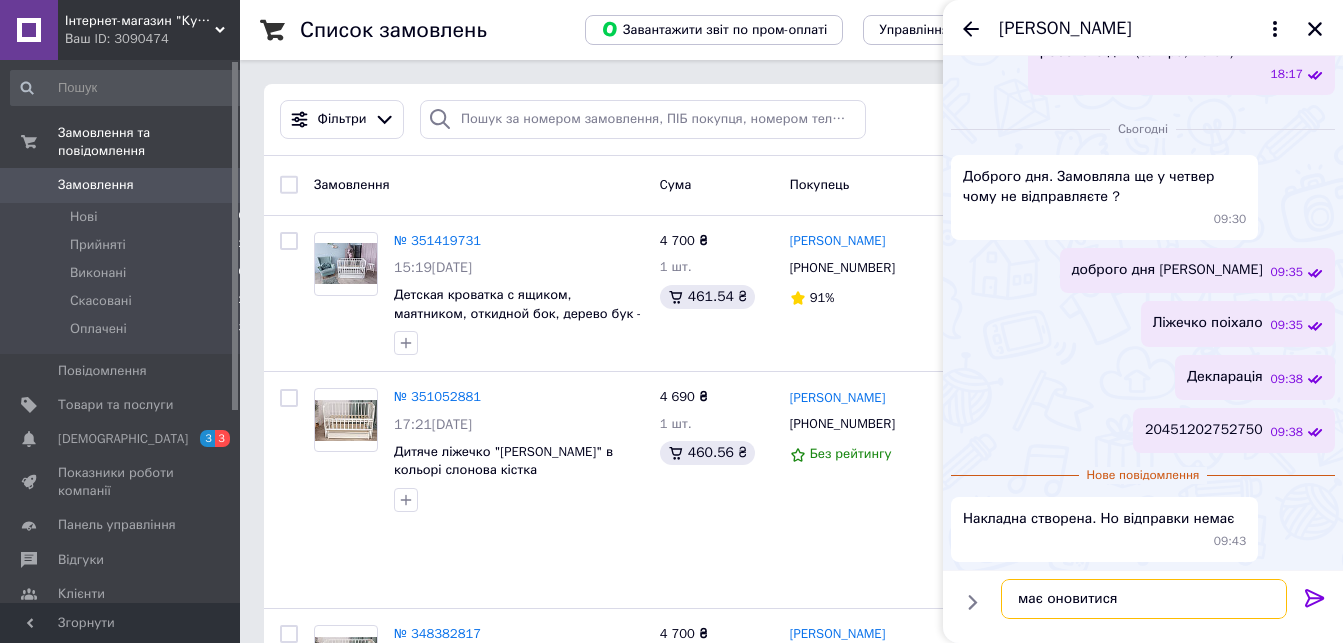 type on "має оновитися" 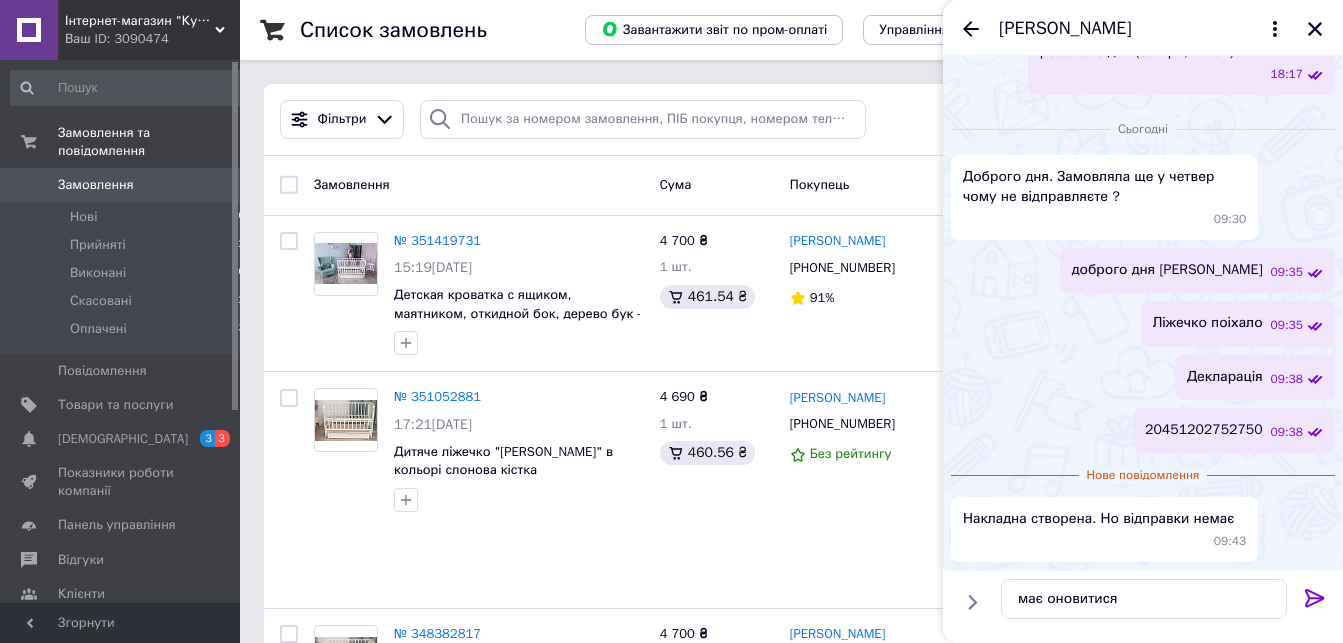 click 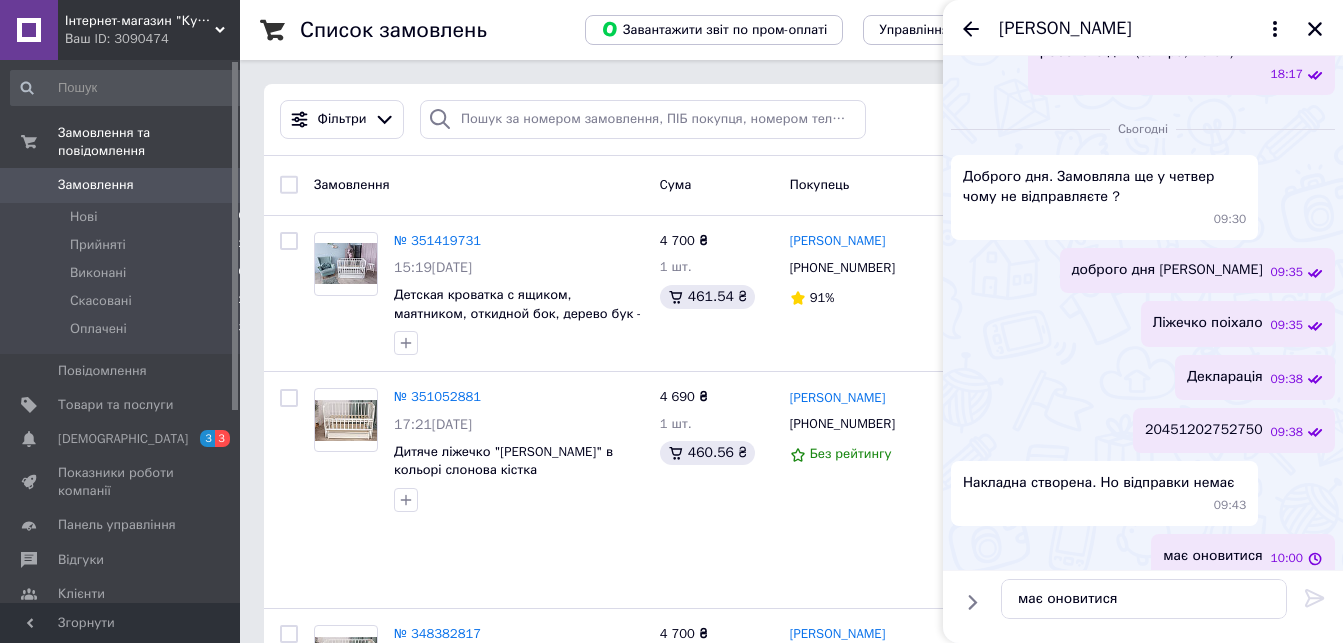 type 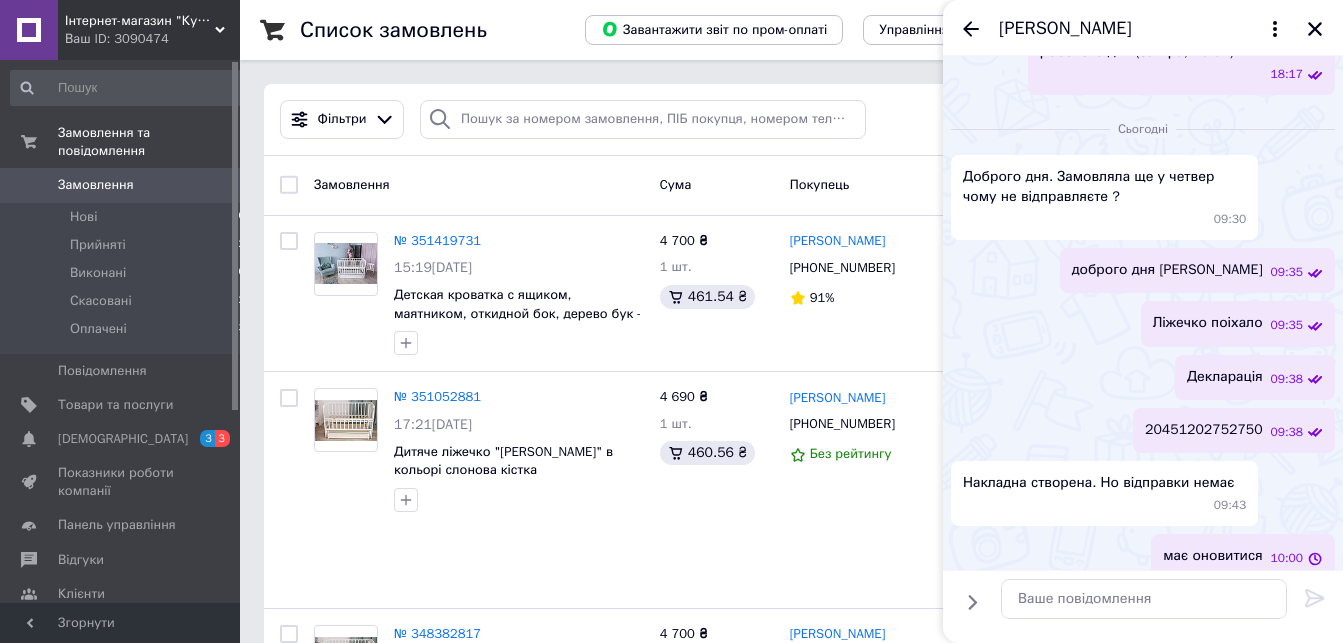 scroll, scrollTop: 551, scrollLeft: 0, axis: vertical 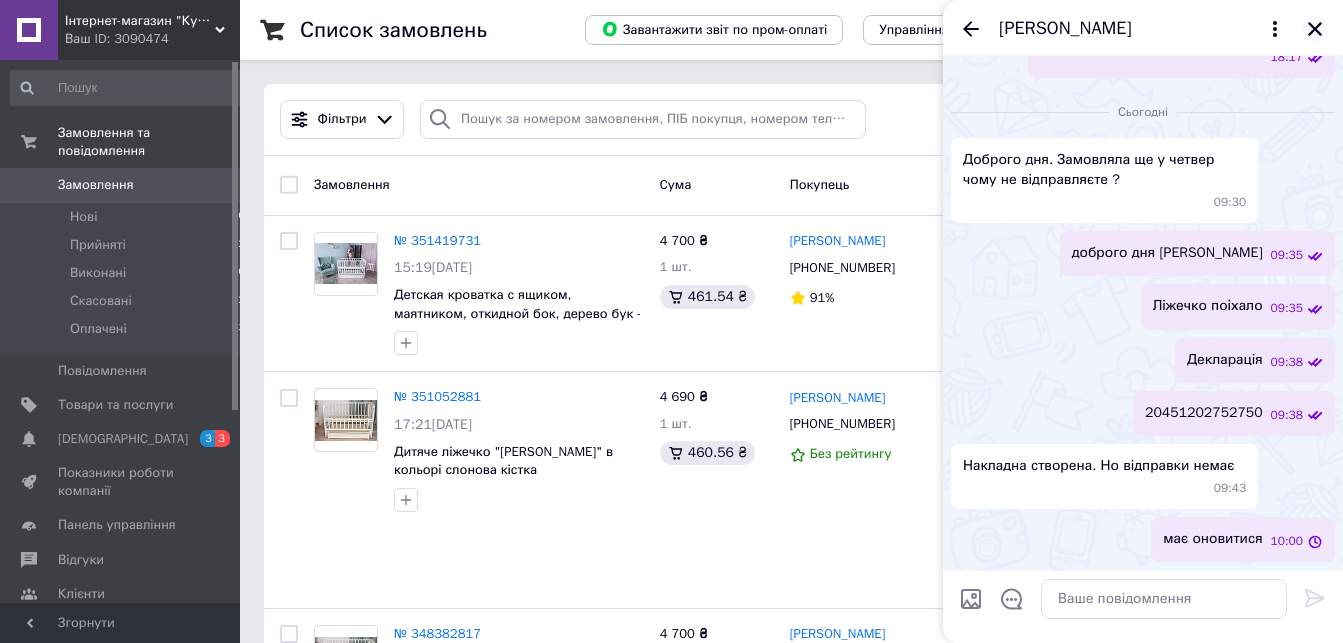 click at bounding box center [1315, 29] 